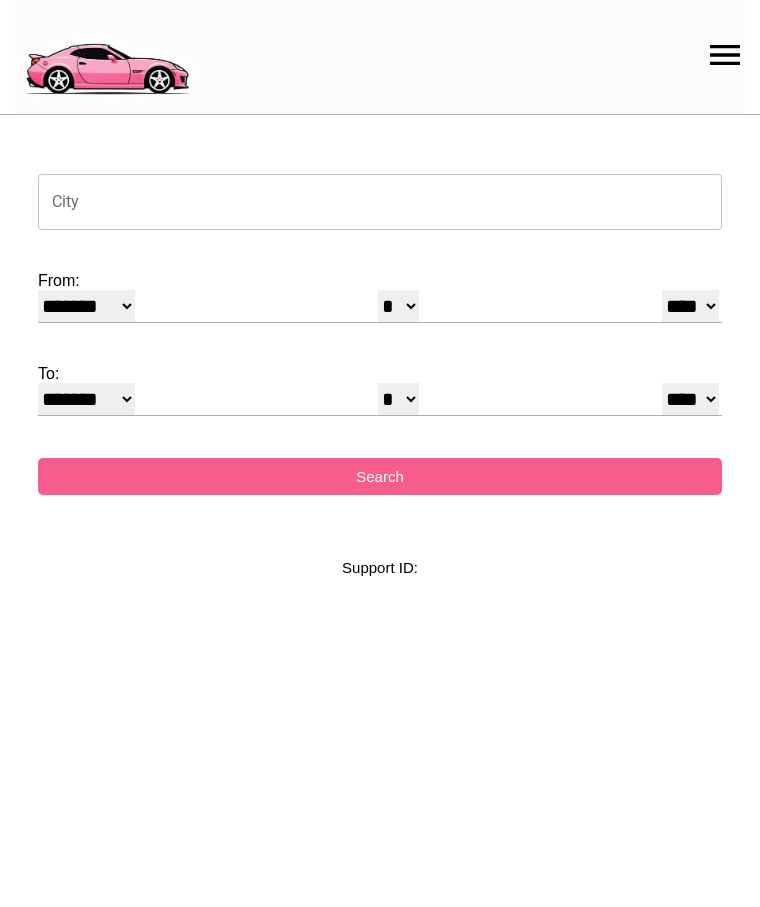 select on "*" 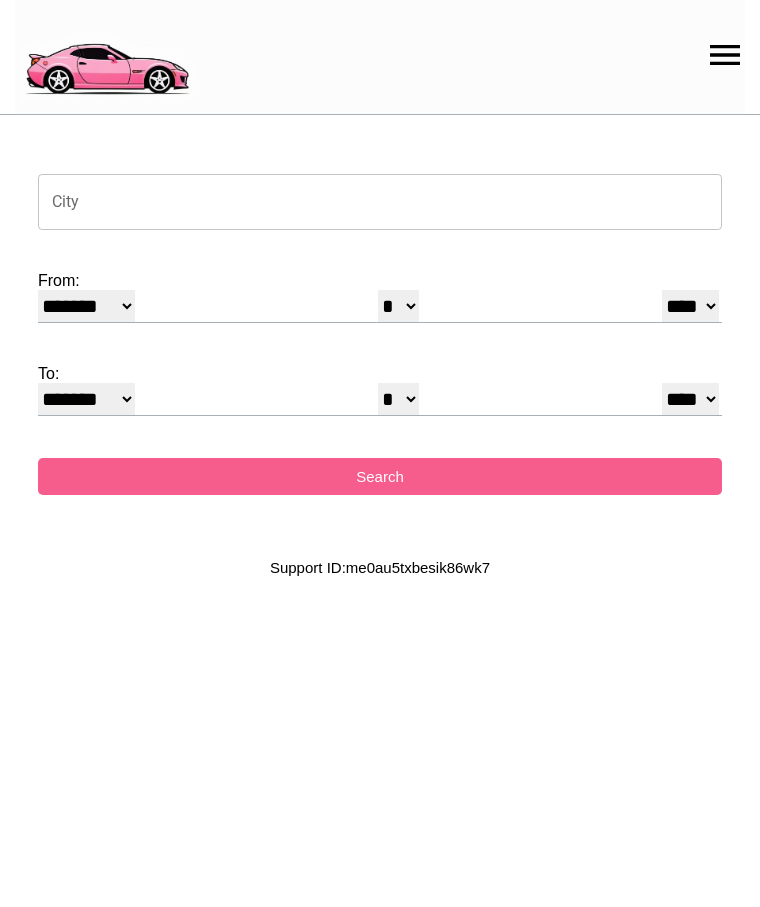 scroll, scrollTop: 0, scrollLeft: 0, axis: both 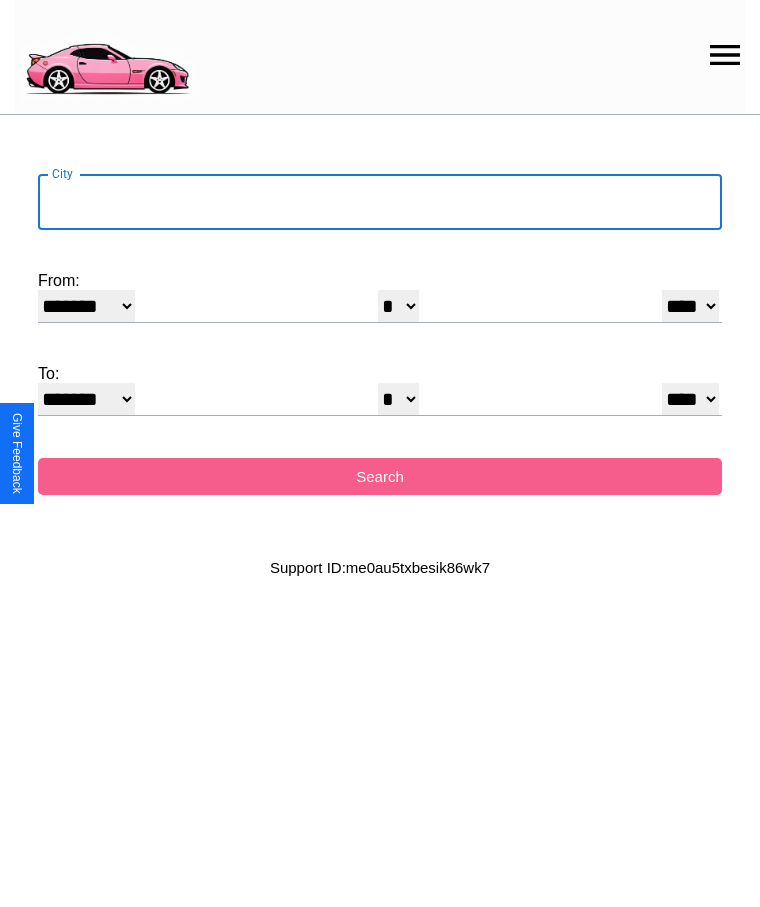 click on "City" at bounding box center [380, 202] 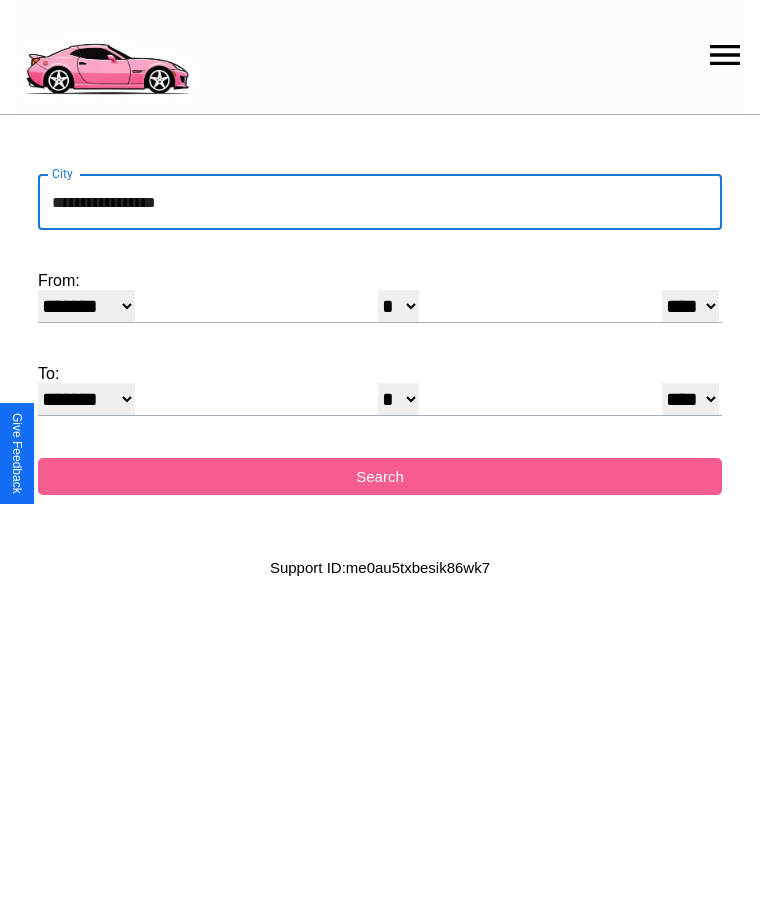 type on "**********" 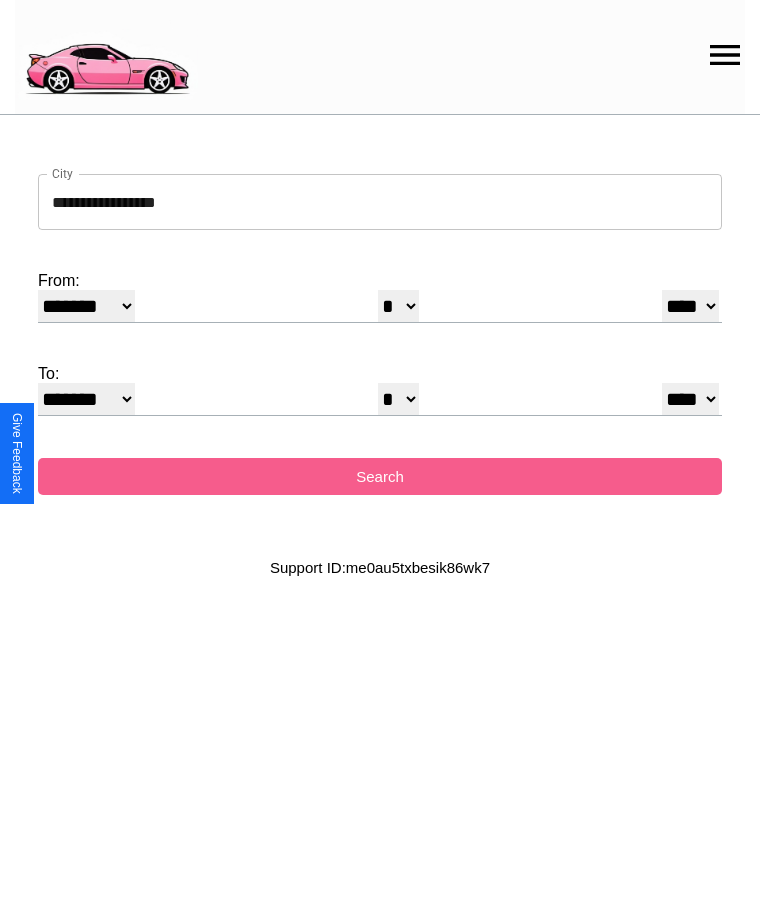click on "******* ******** ***** ***** *** **** **** ****** ********* ******* ******** ********" at bounding box center (86, 306) 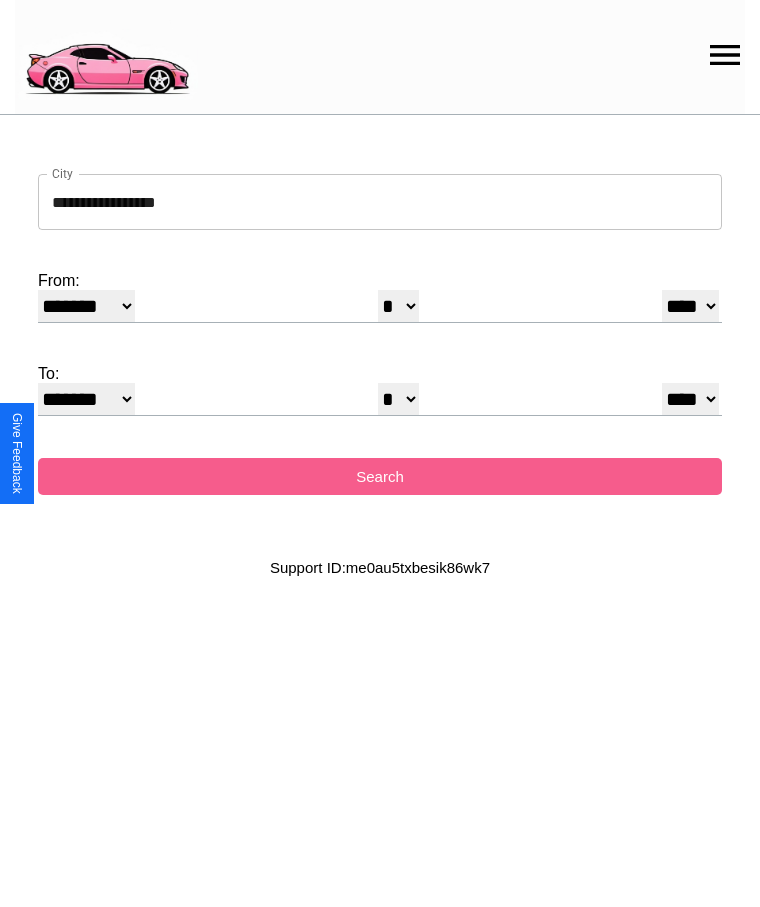 select on "*" 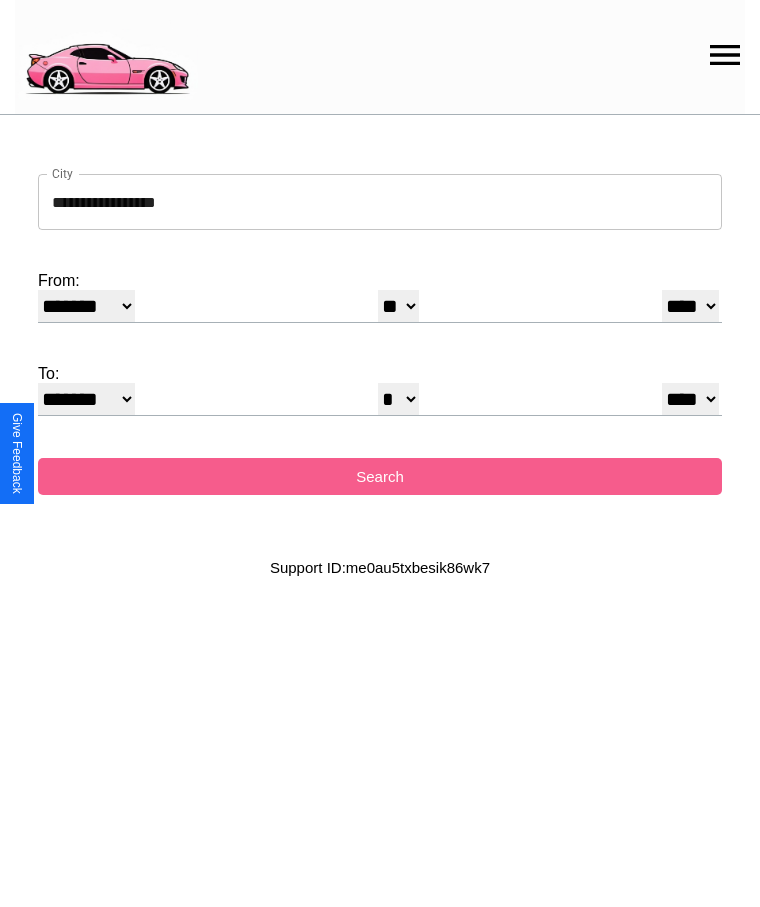 click on "**** **** **** **** **** **** **** **** **** ****" at bounding box center (690, 306) 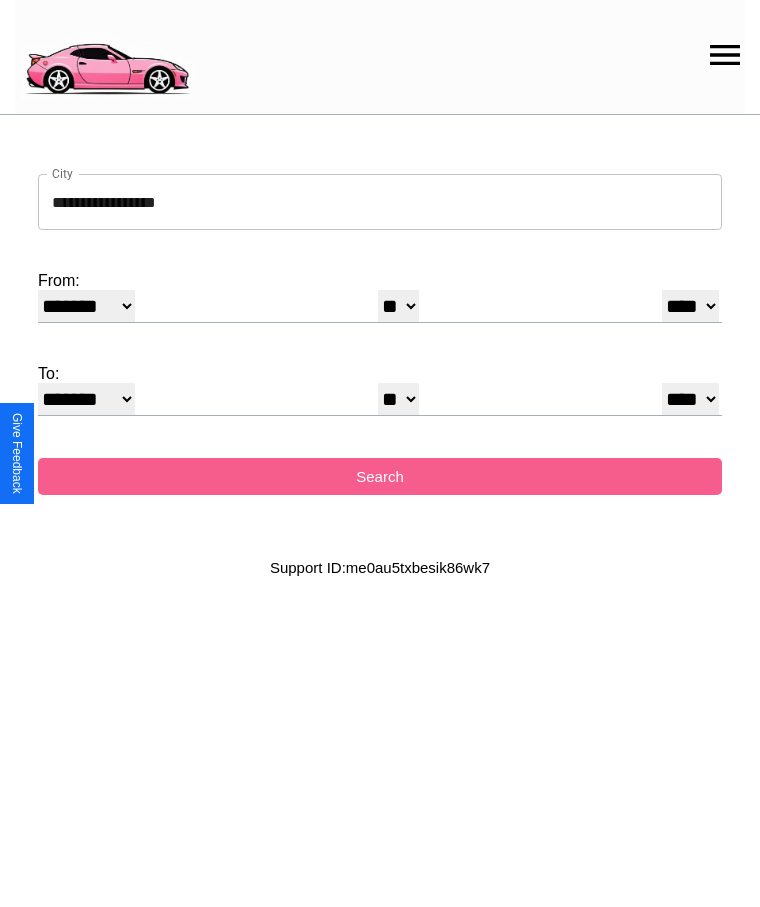 click on "* * * * * * * * * ** ** ** ** ** ** ** ** ** ** ** ** ** ** ** ** ** ** ** ** **" at bounding box center [398, 399] 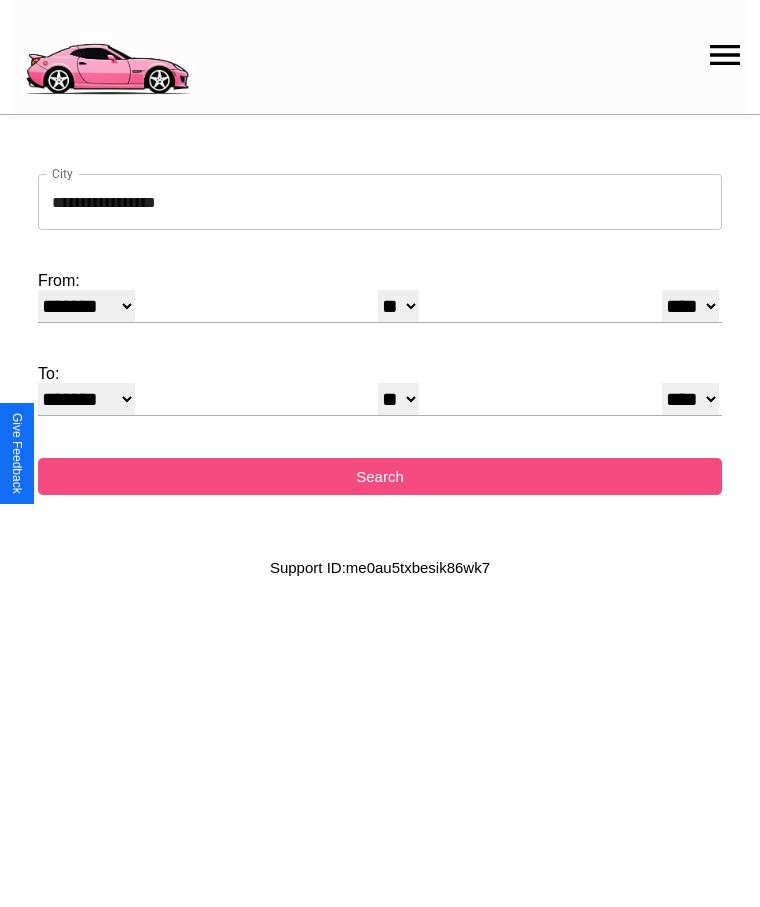 click on "Search" at bounding box center [380, 476] 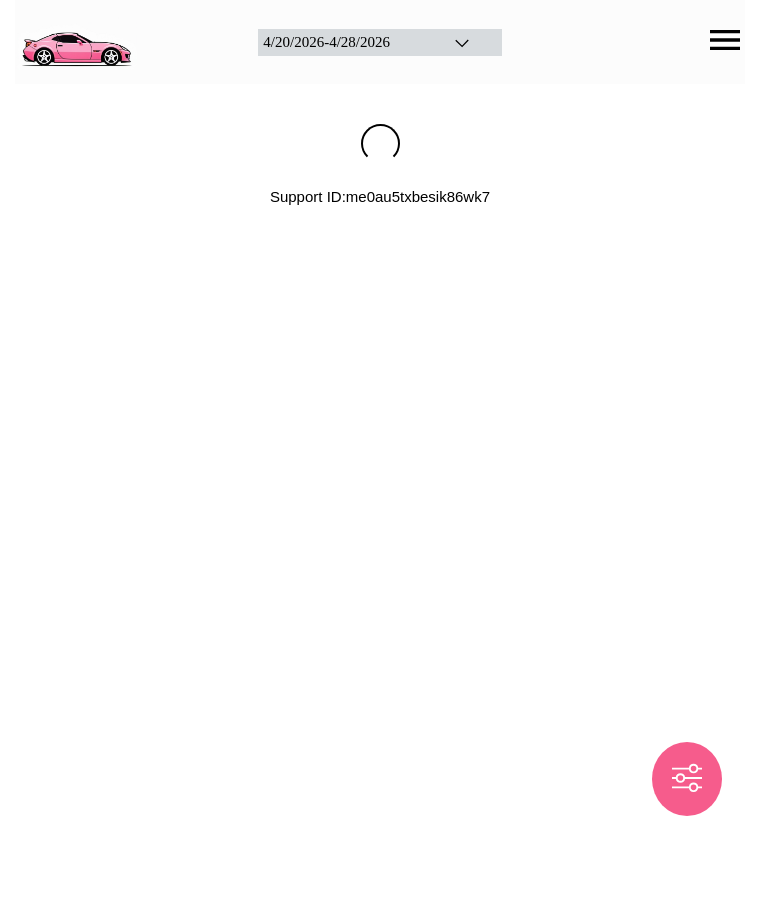 scroll, scrollTop: 0, scrollLeft: 0, axis: both 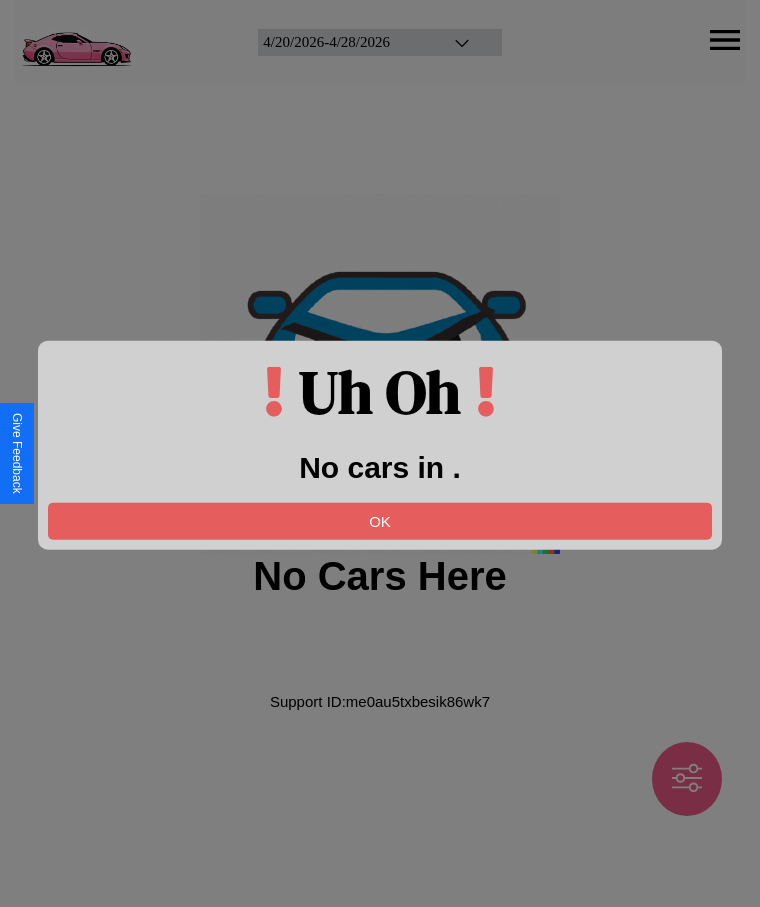 click on "OK" at bounding box center (380, 520) 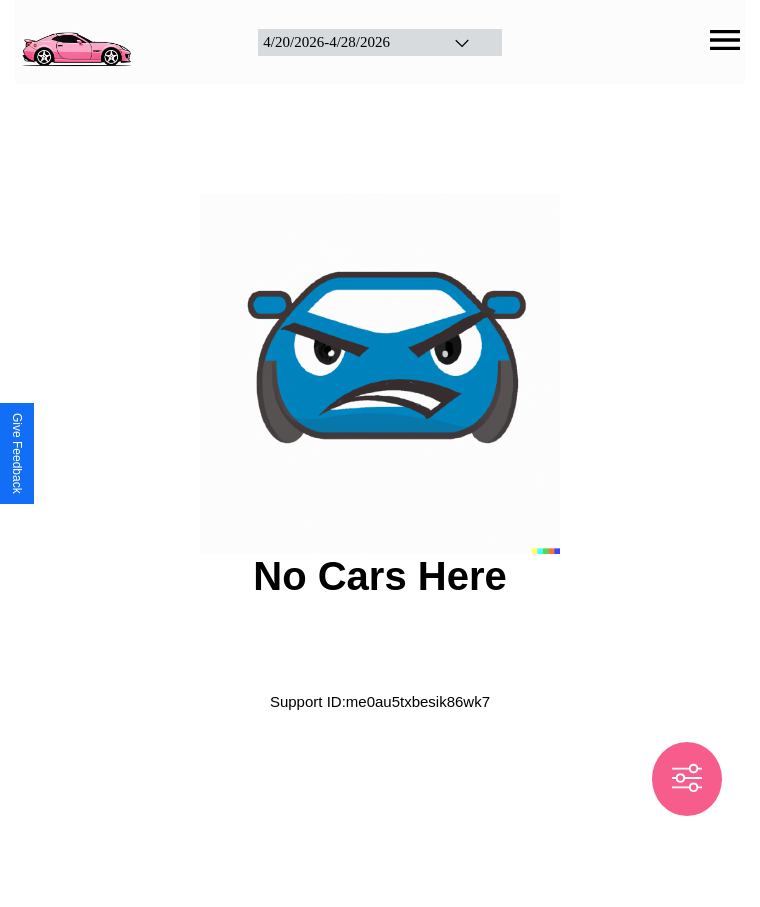 click at bounding box center [76, 40] 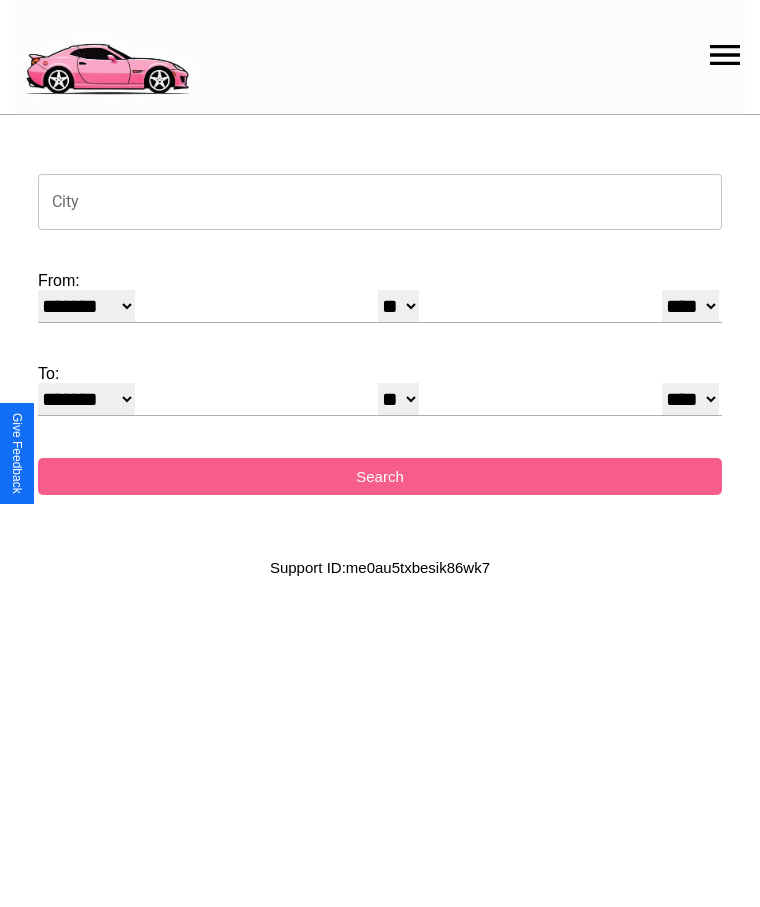 click on "City" at bounding box center (380, 202) 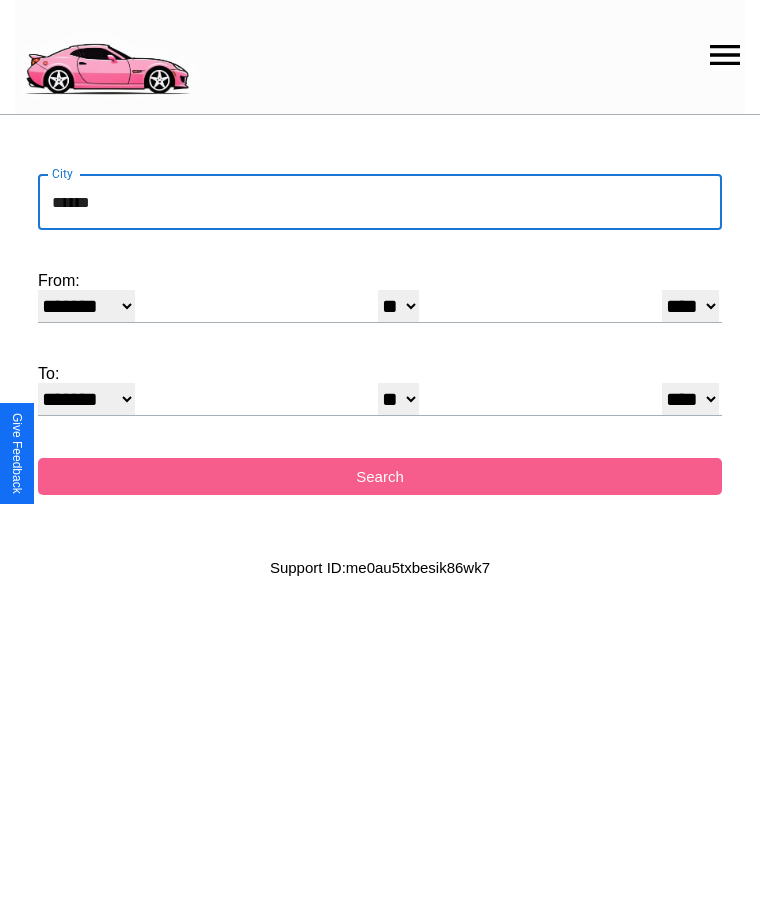 type on "******" 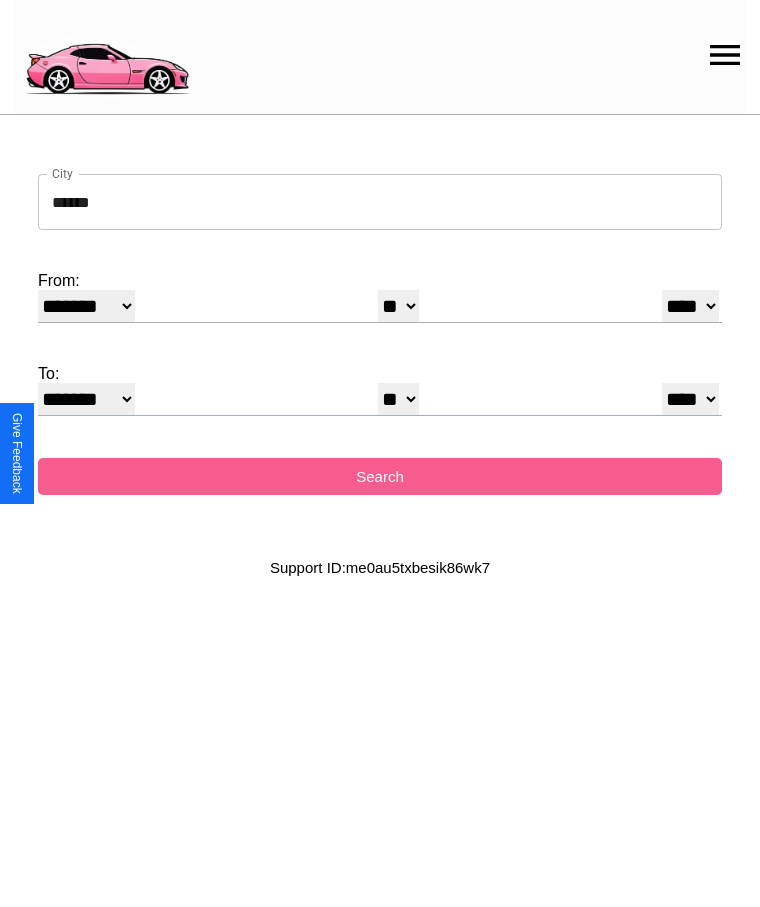 click on "******* ******** ***** ***** *** **** **** ****** ********* ******* ******** ********" at bounding box center [86, 306] 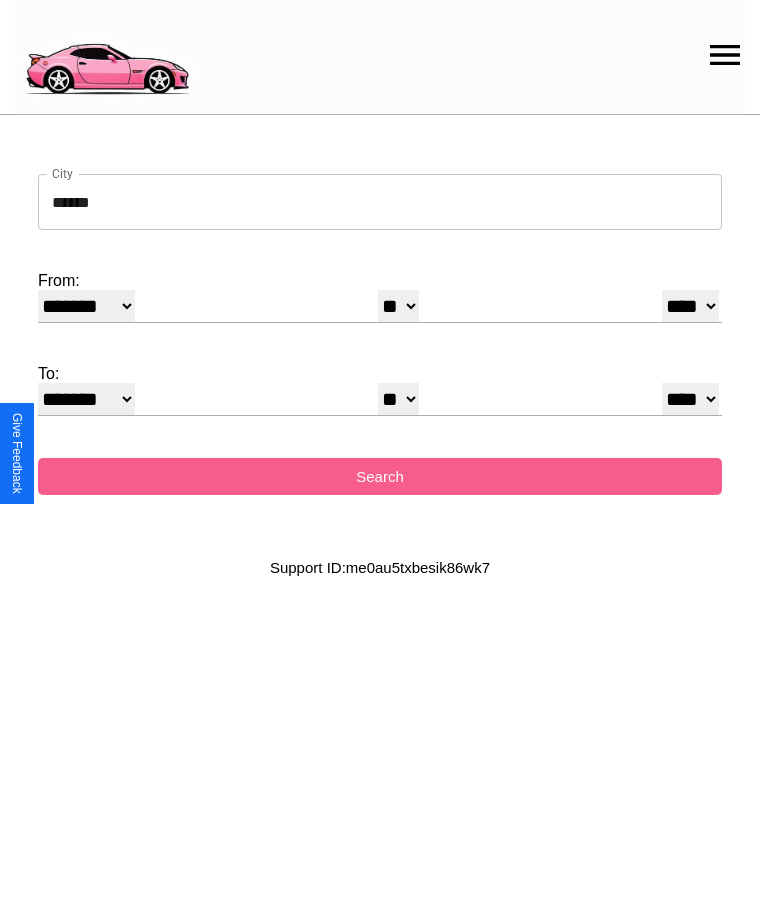 select on "*" 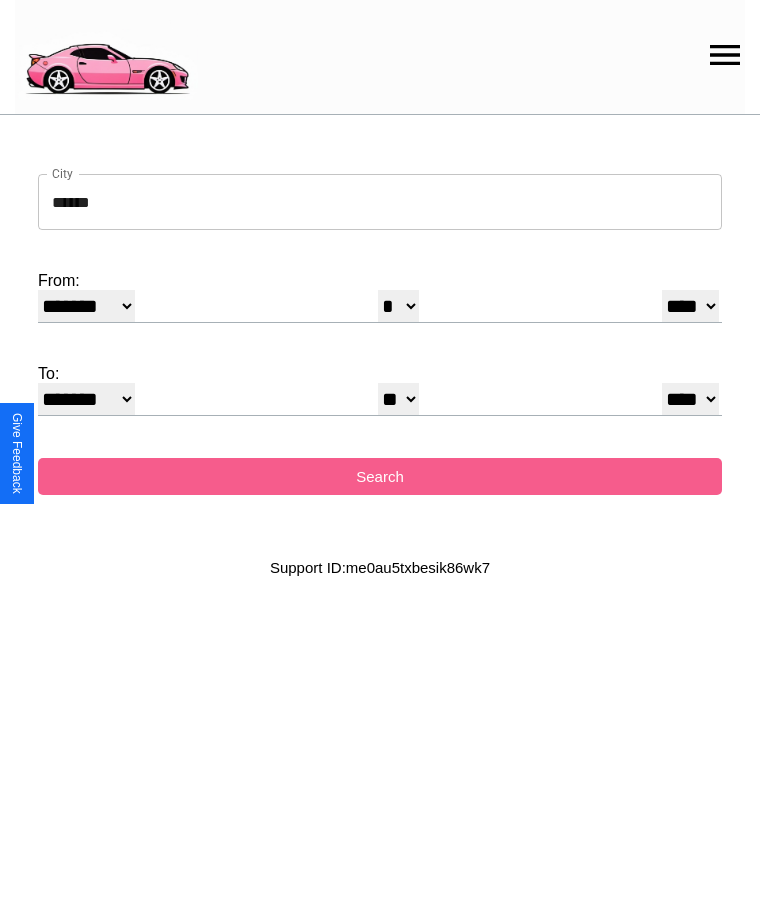 click on "**** **** **** **** **** **** **** **** **** ****" at bounding box center [690, 306] 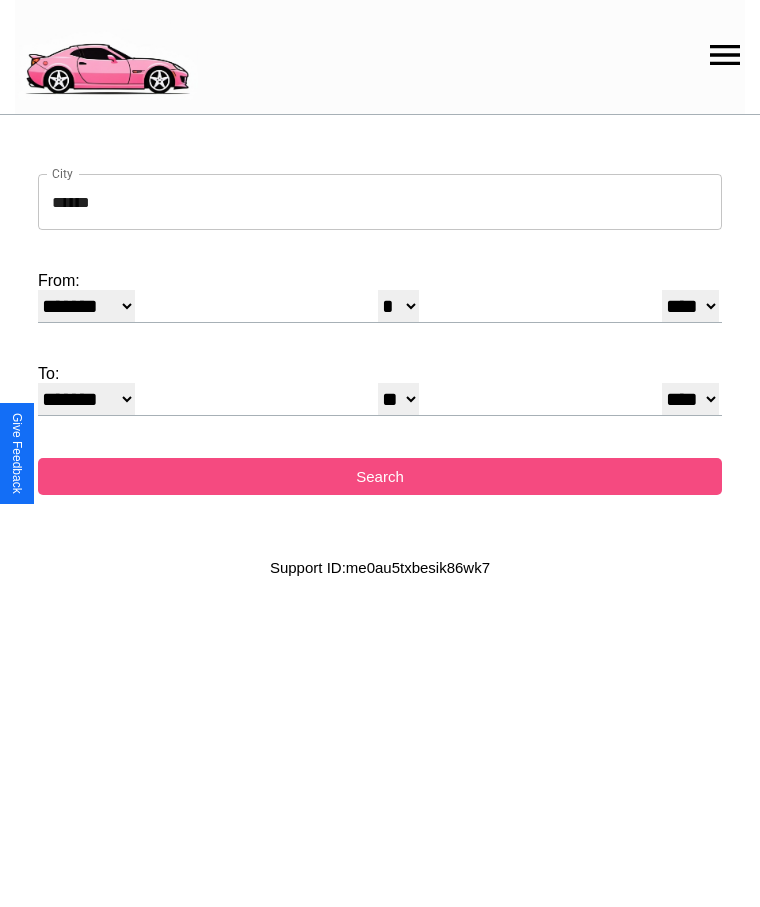 click on "Search" at bounding box center [380, 476] 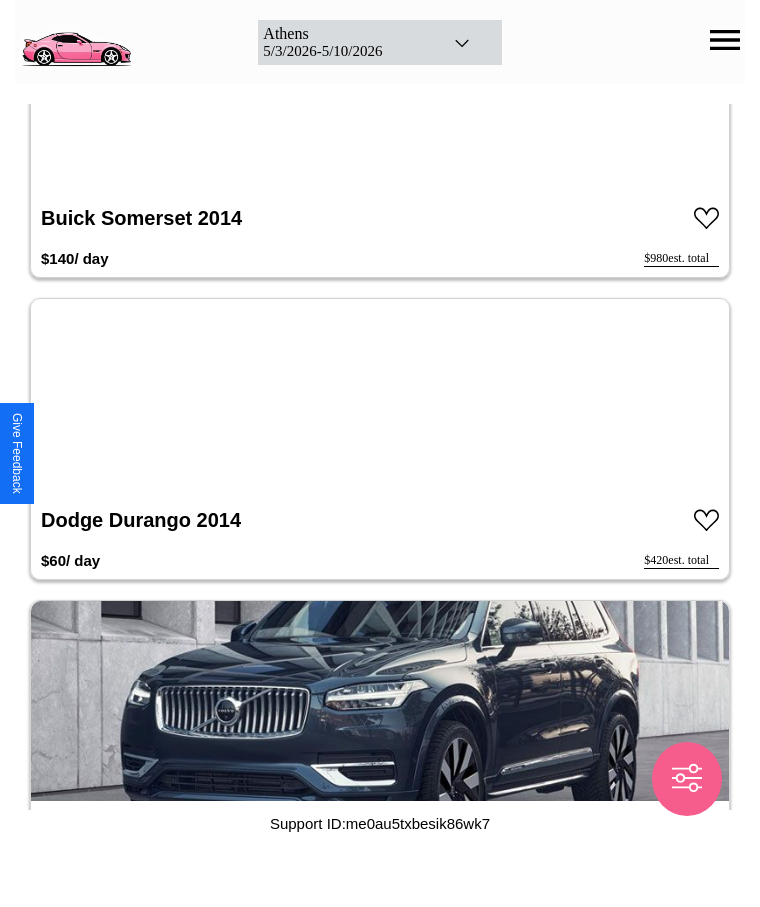scroll, scrollTop: 2838, scrollLeft: 0, axis: vertical 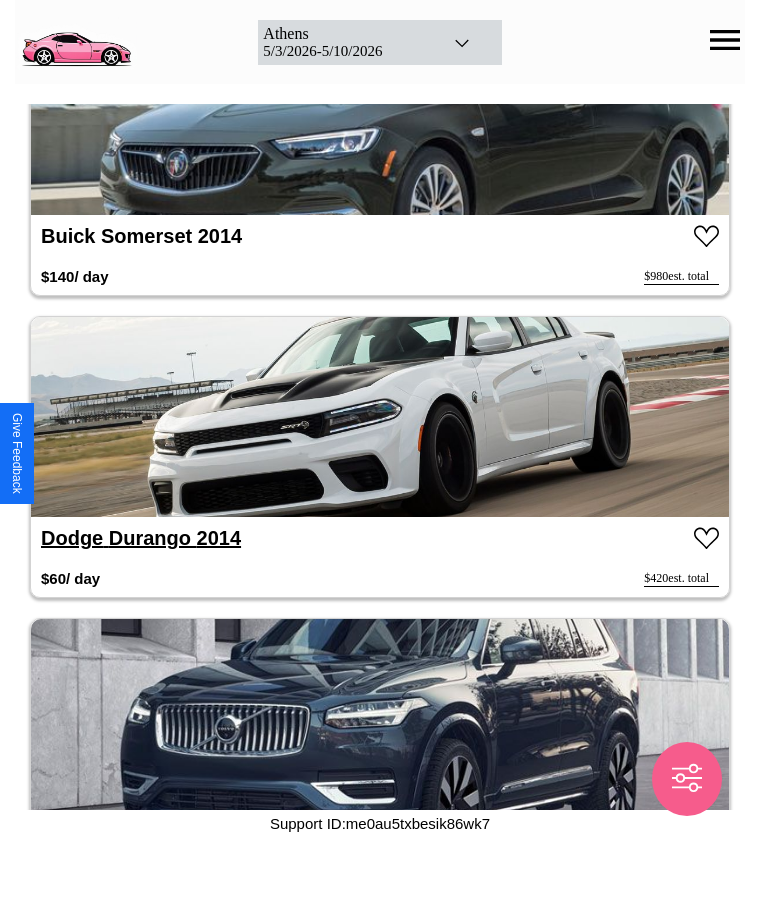 click on "Dodge   Durango   2014" at bounding box center (141, 538) 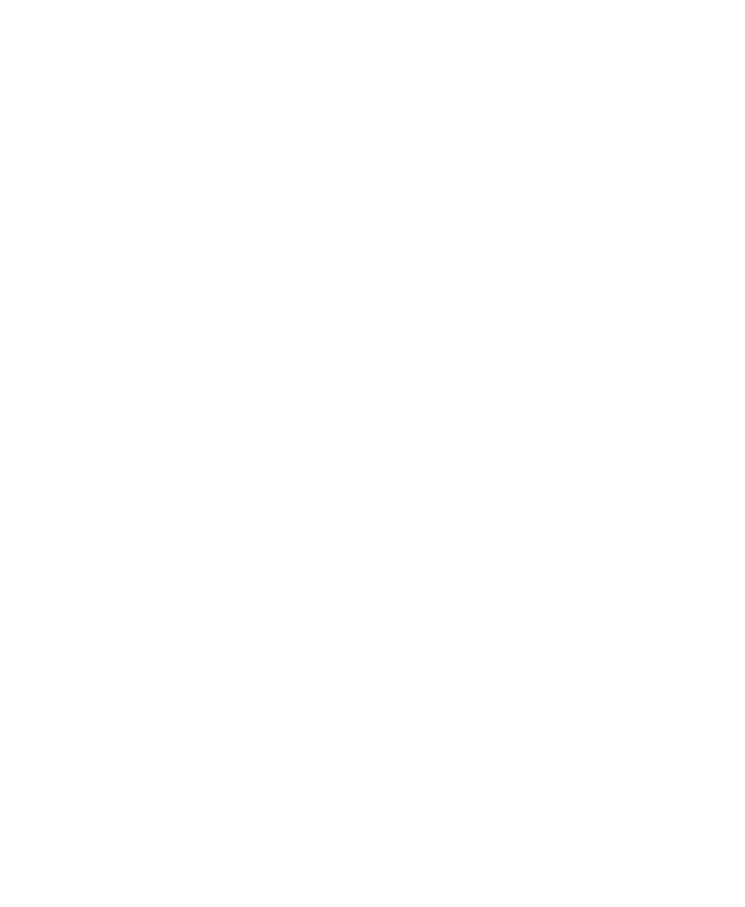 scroll, scrollTop: 0, scrollLeft: 0, axis: both 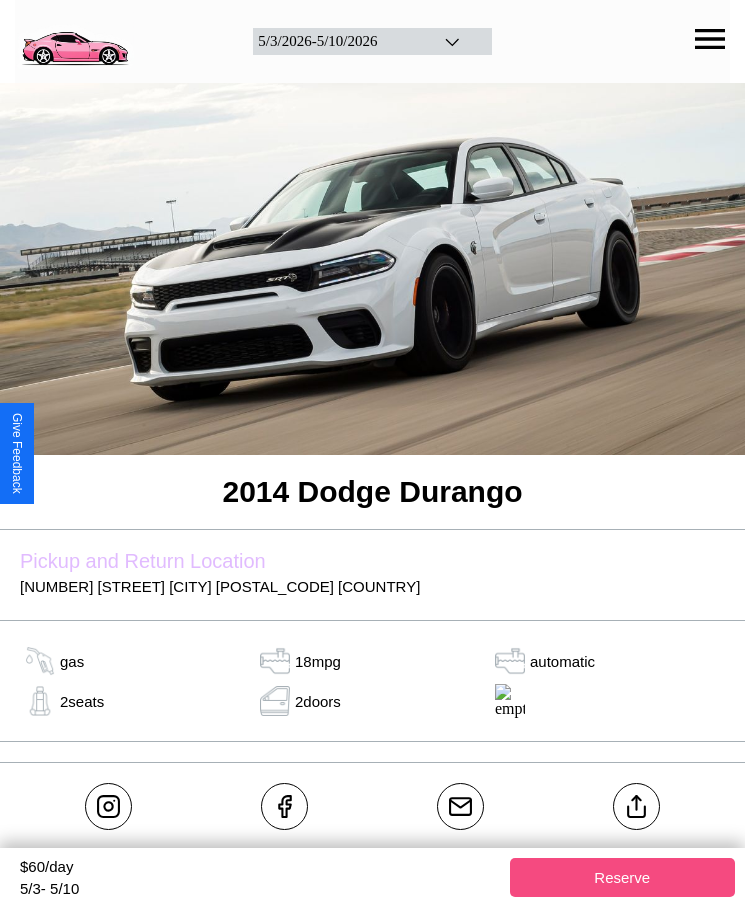 click on "Reserve" at bounding box center [623, 877] 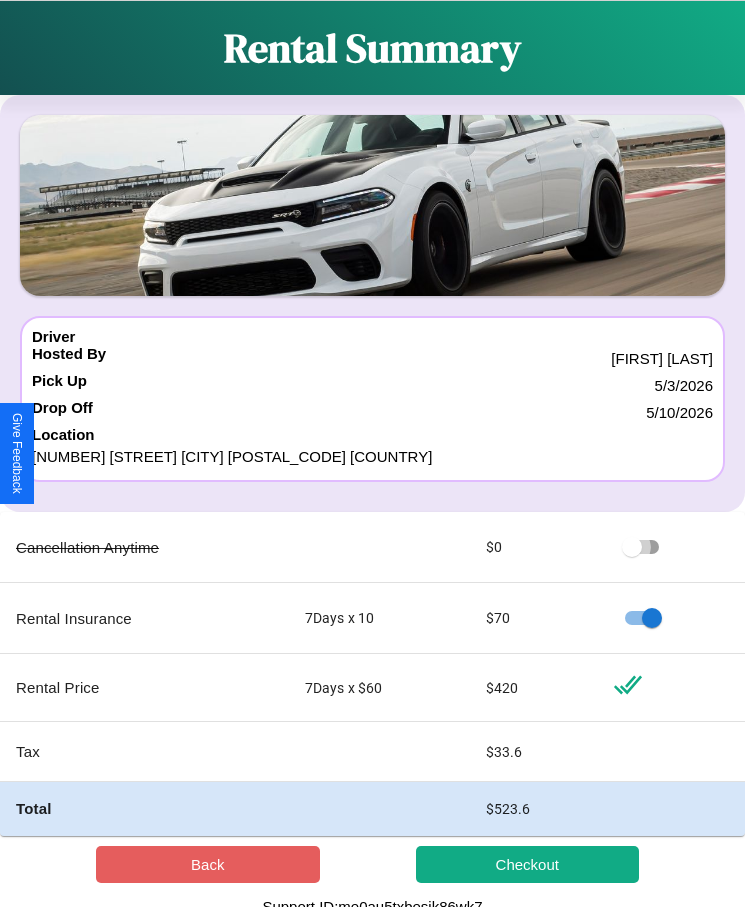 scroll, scrollTop: 13, scrollLeft: 0, axis: vertical 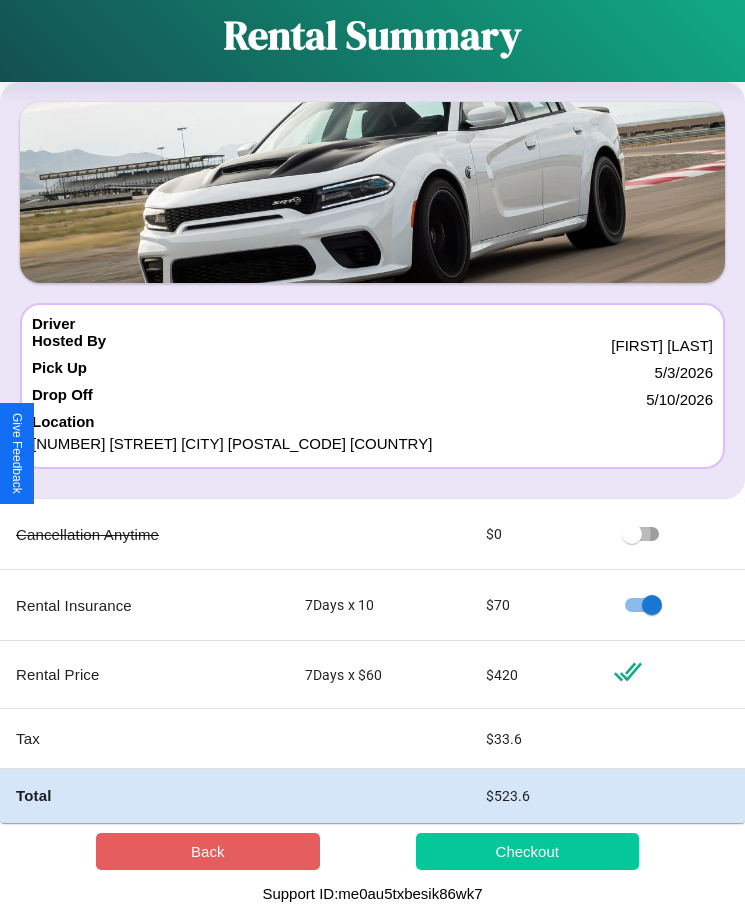 click on "Checkout" at bounding box center (528, 851) 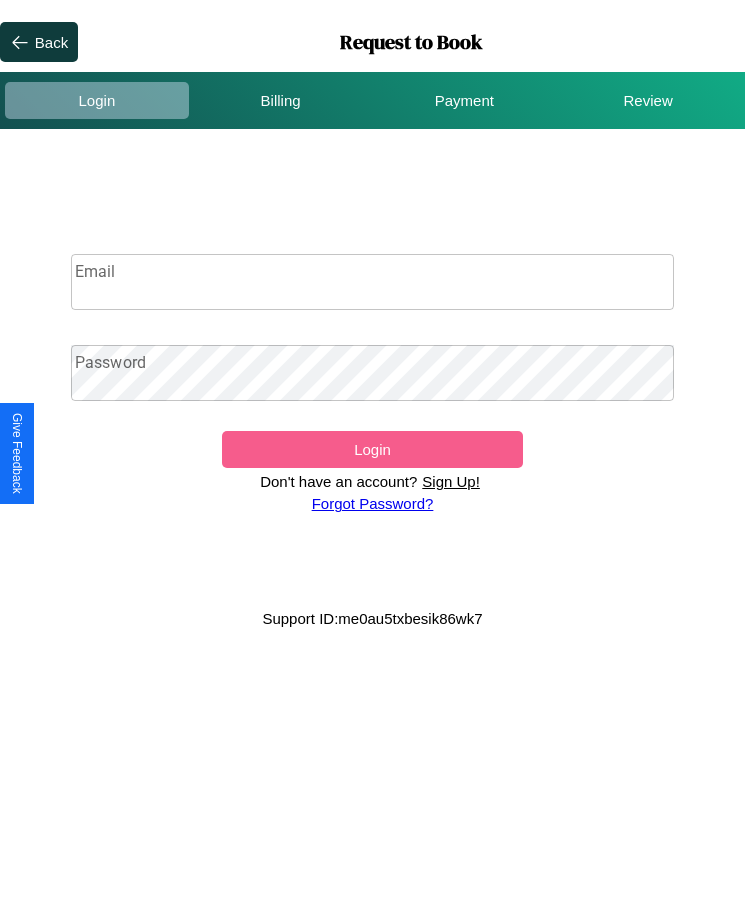 scroll, scrollTop: 0, scrollLeft: 0, axis: both 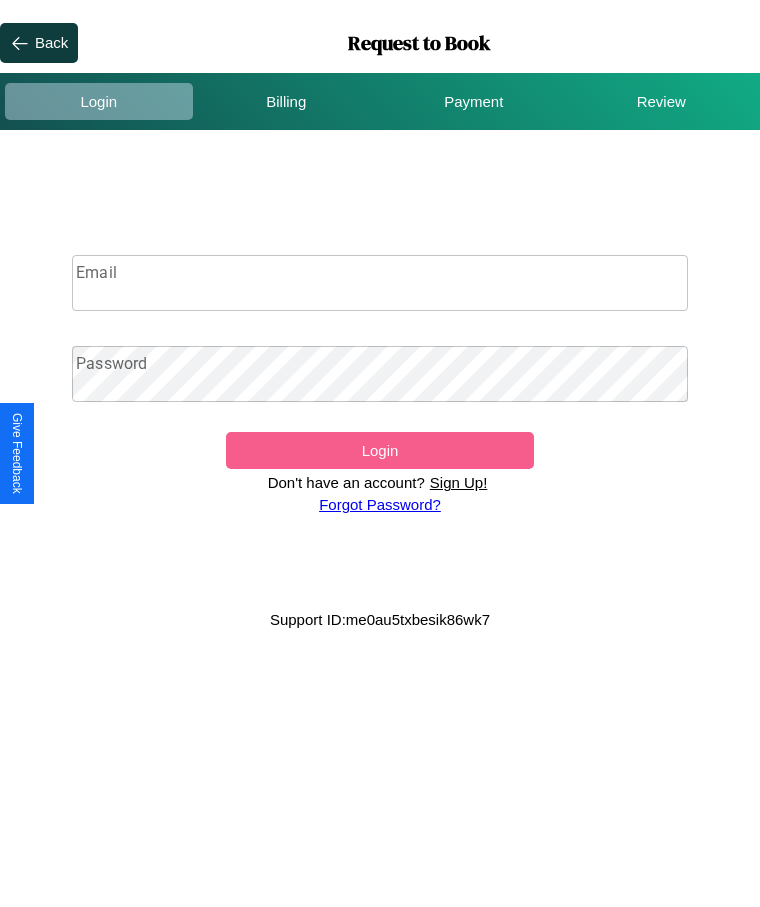 click on "Sign Up!" at bounding box center [459, 482] 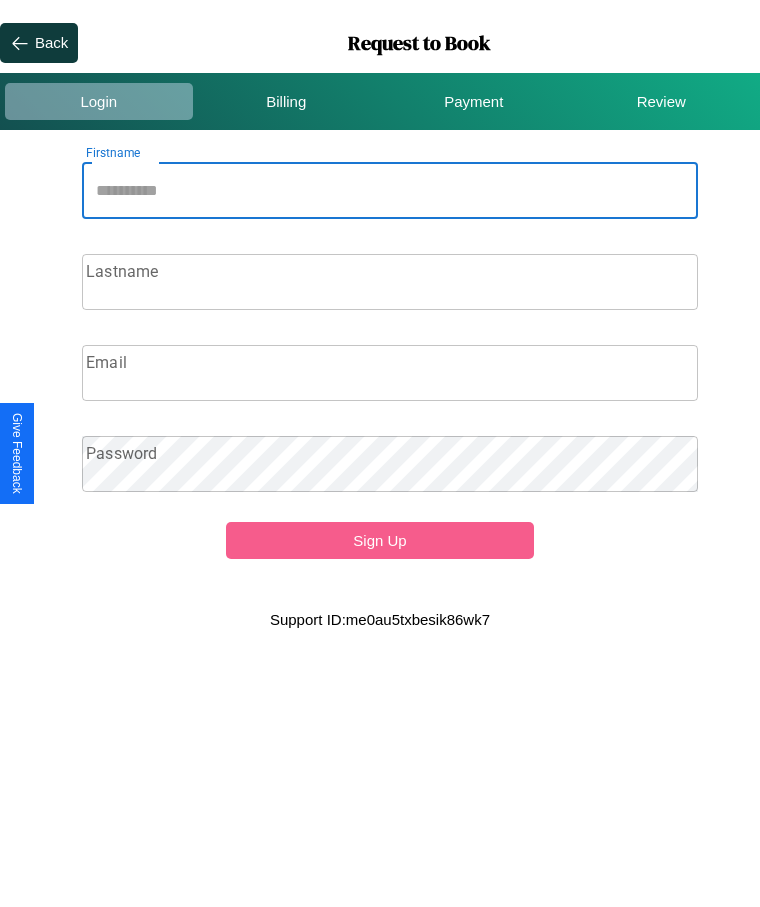click on "Firstname" at bounding box center [390, 191] 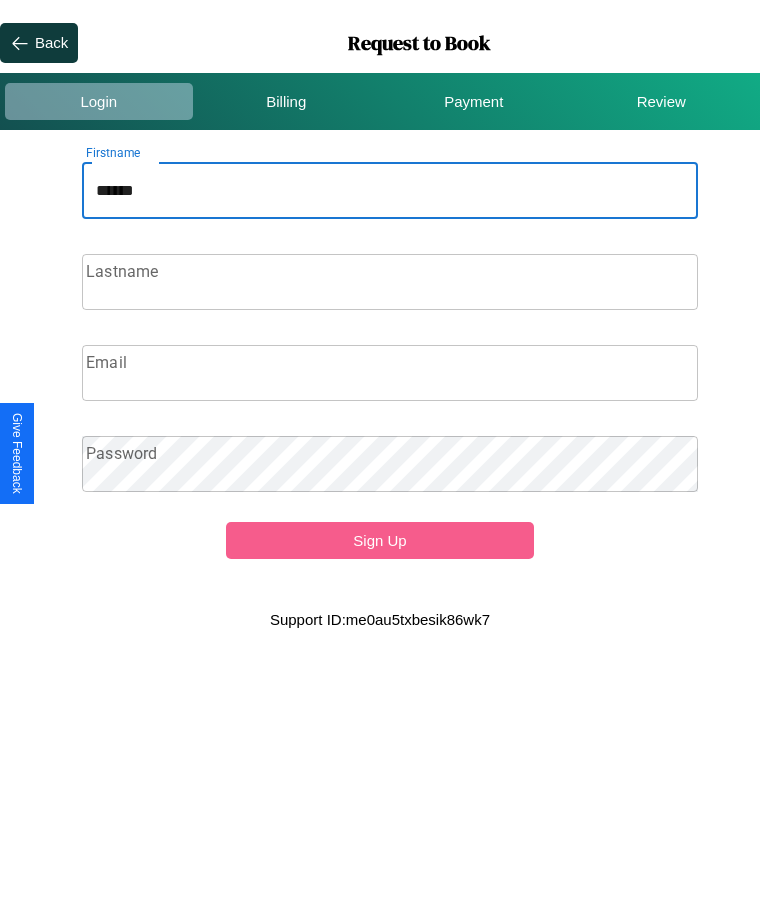 type on "******" 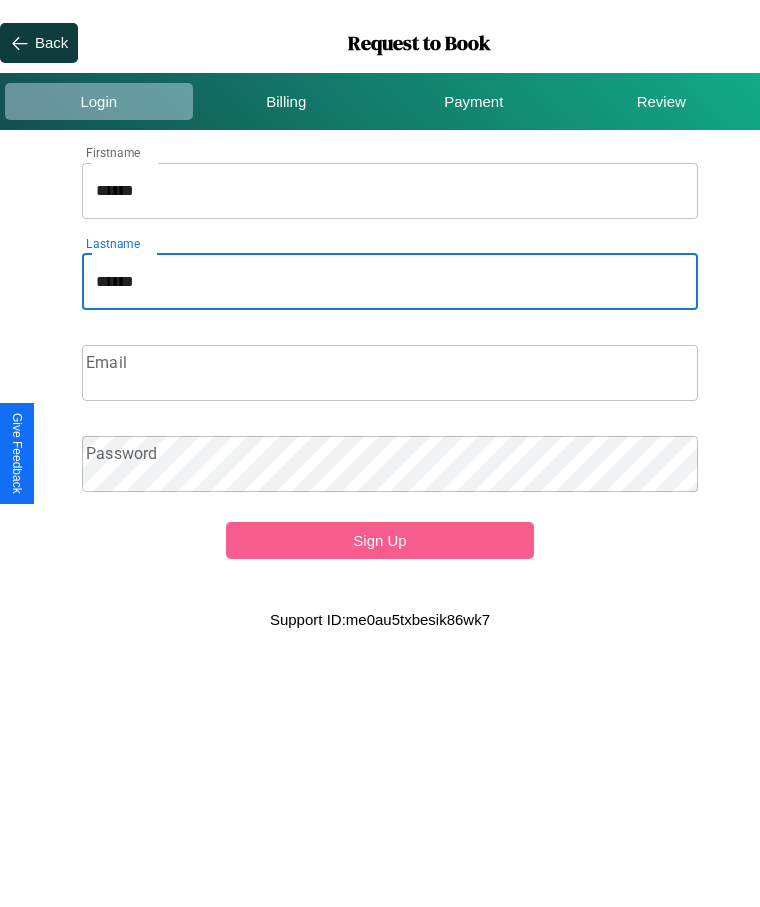 type on "******" 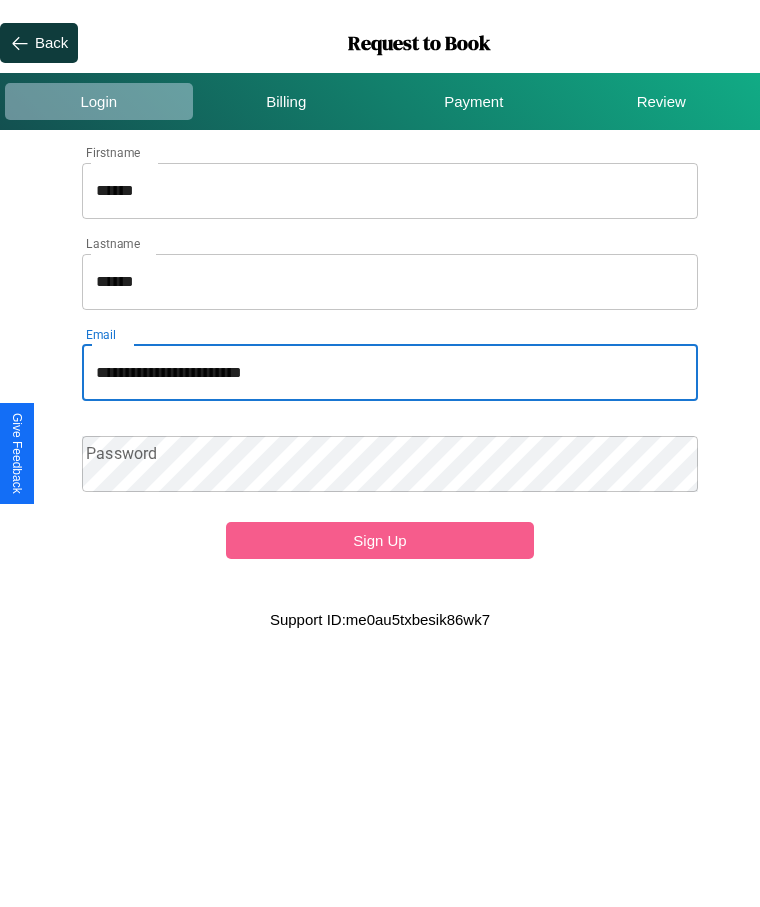 type on "**********" 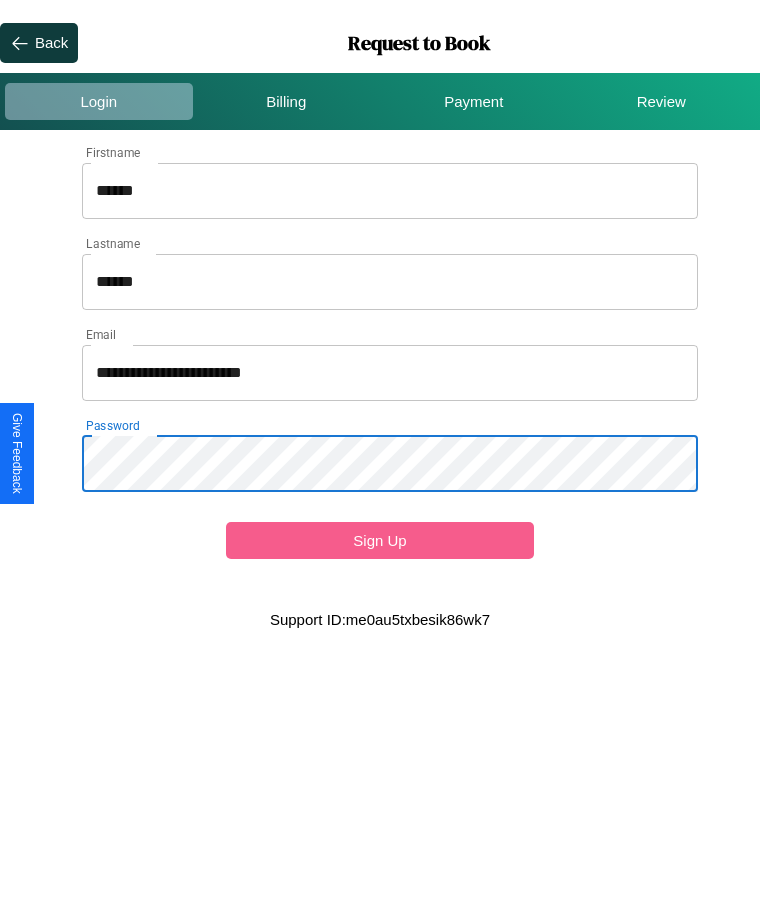 click on "Sign Up" at bounding box center [380, 540] 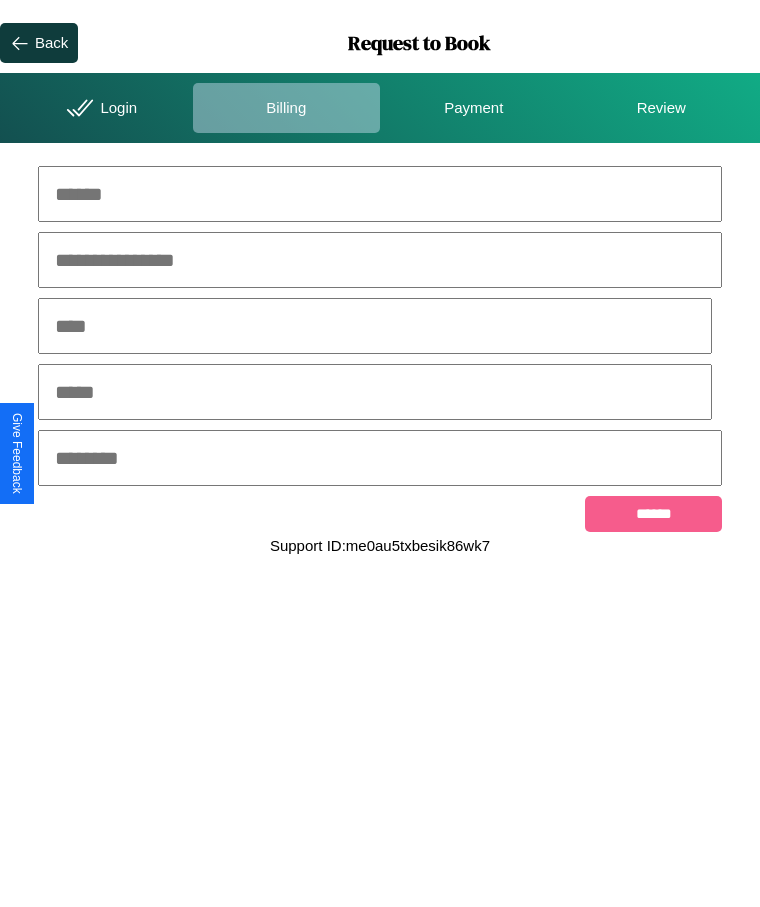 click at bounding box center [380, 194] 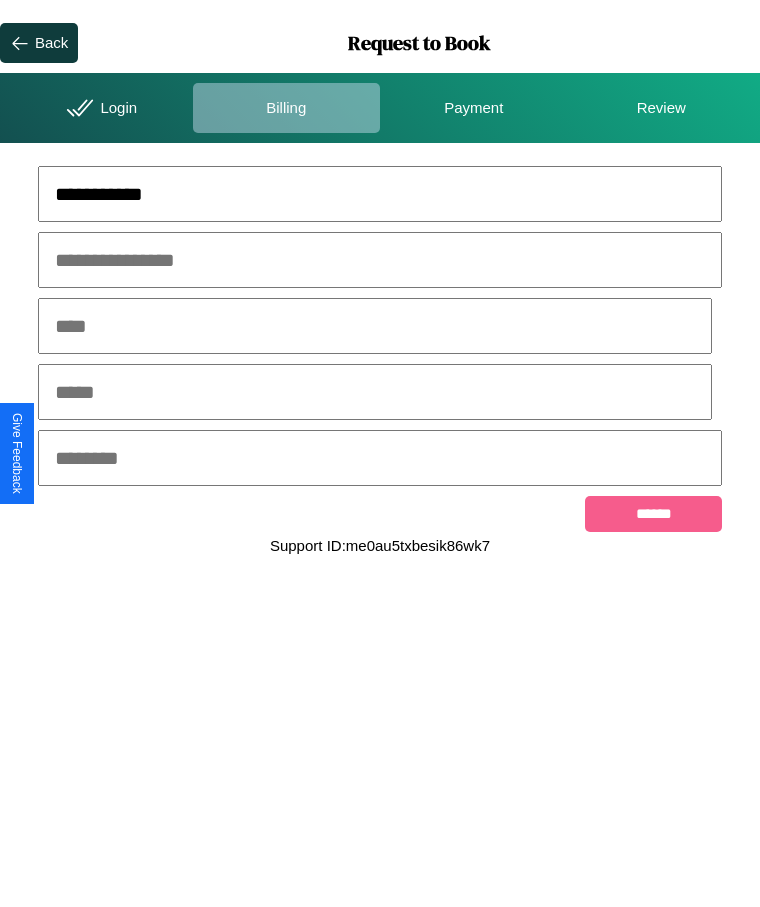 type on "**********" 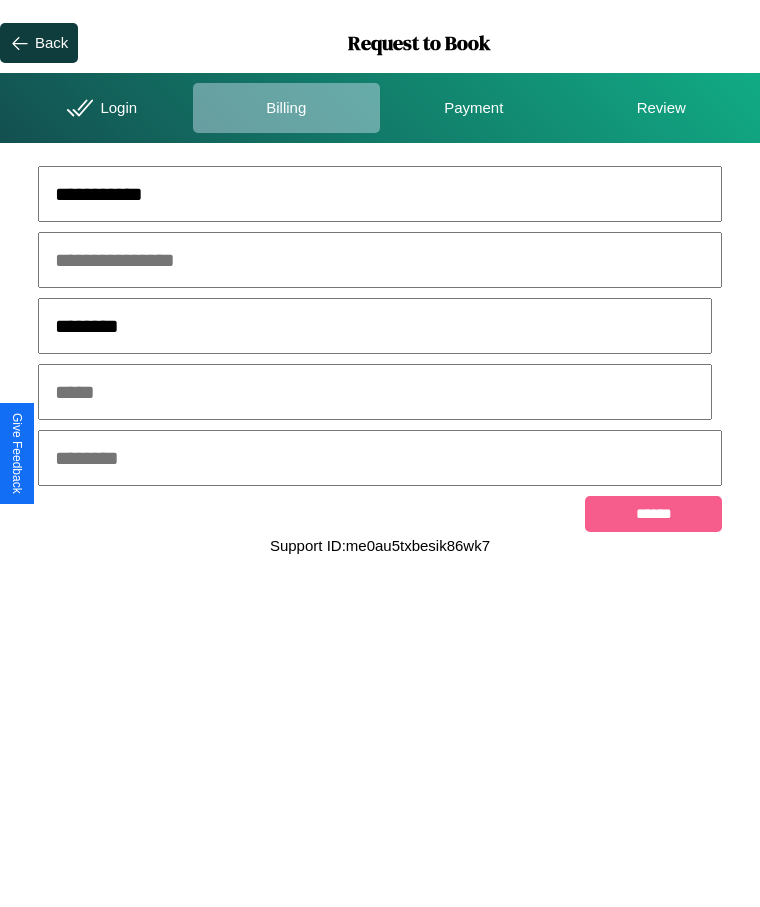 type on "********" 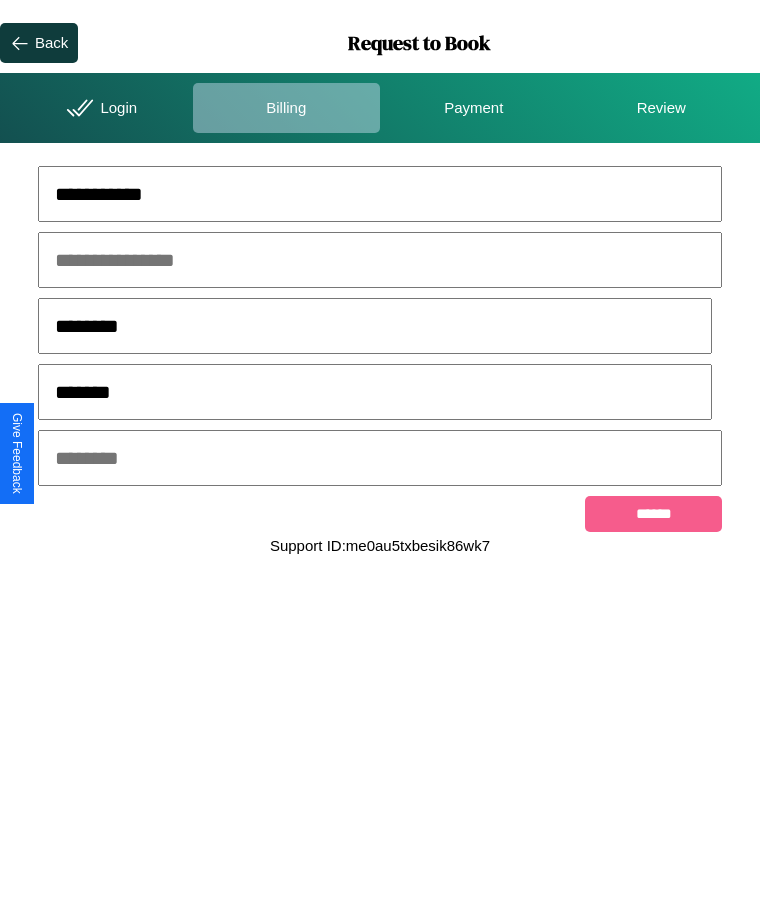 type on "*******" 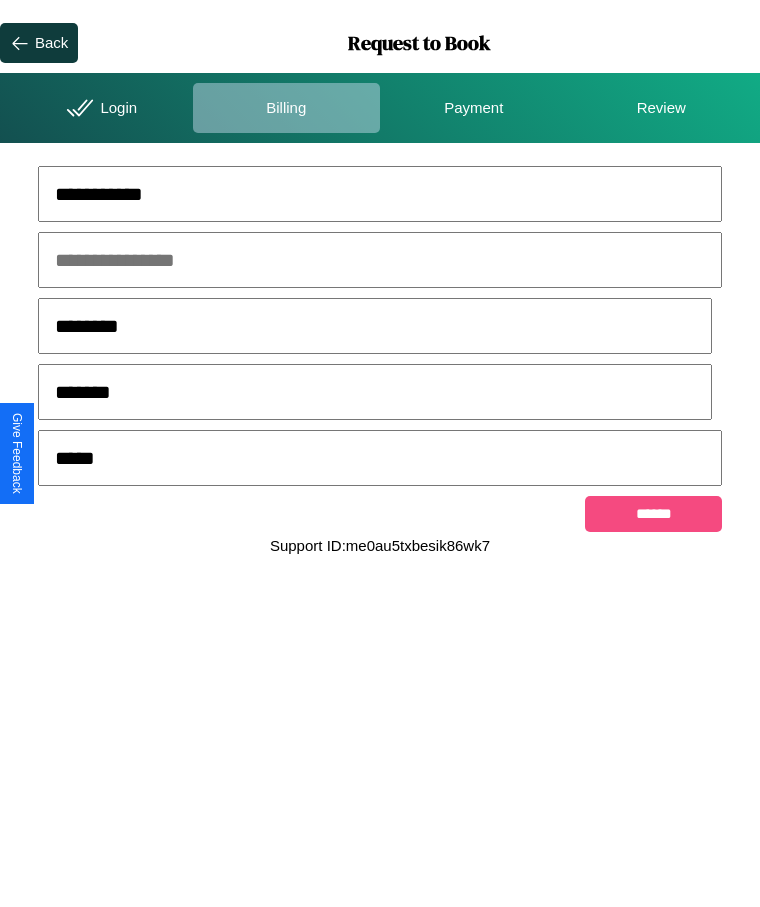 type on "*****" 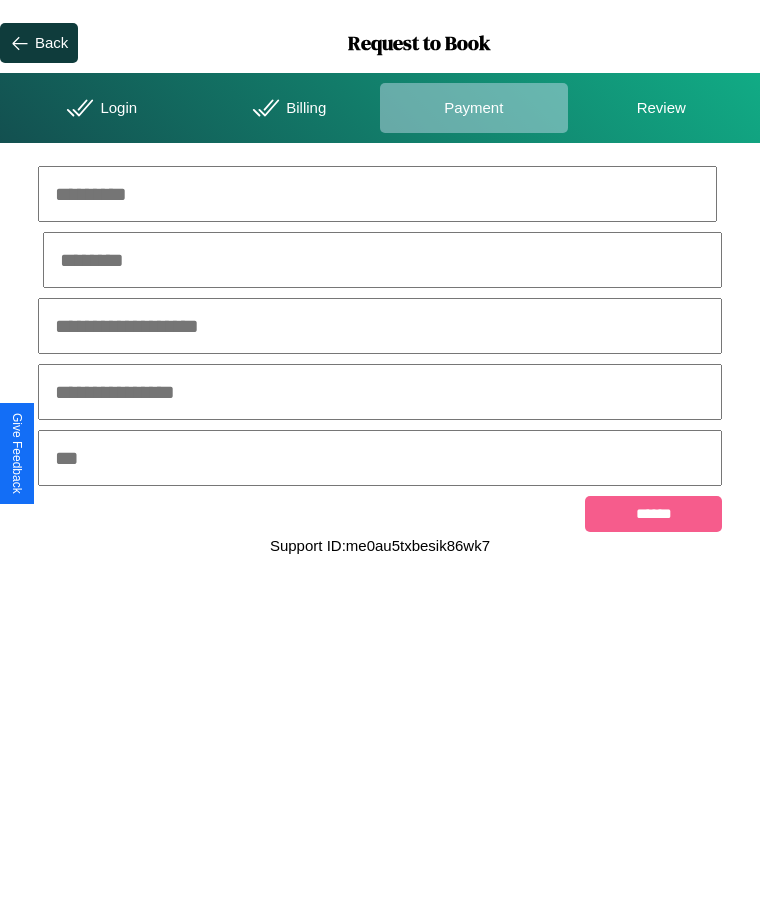 click at bounding box center [377, 194] 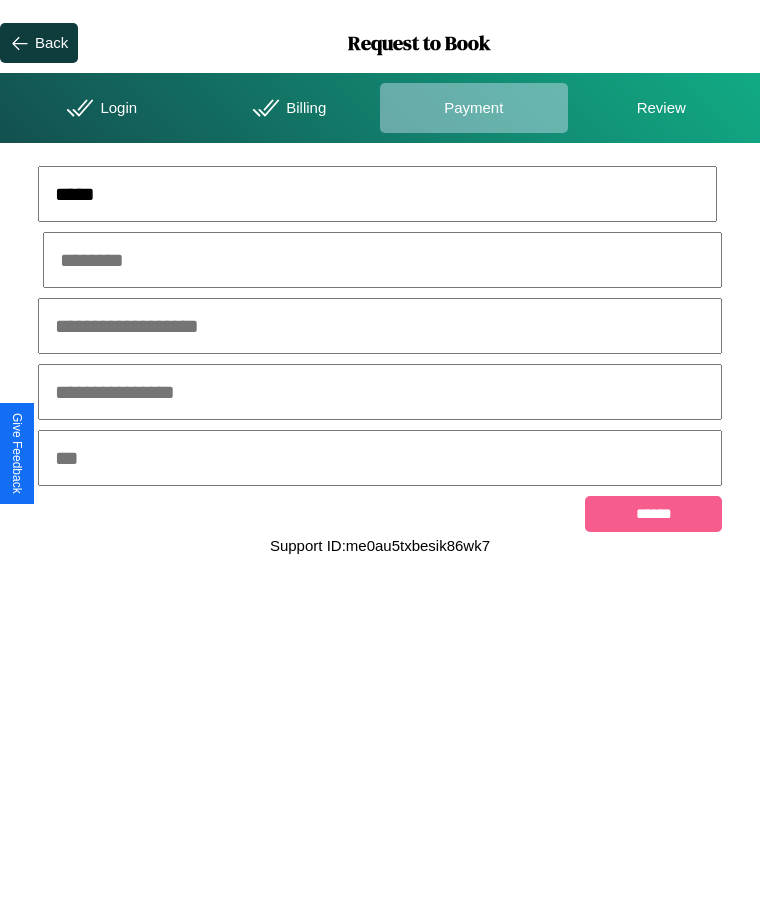 type on "*****" 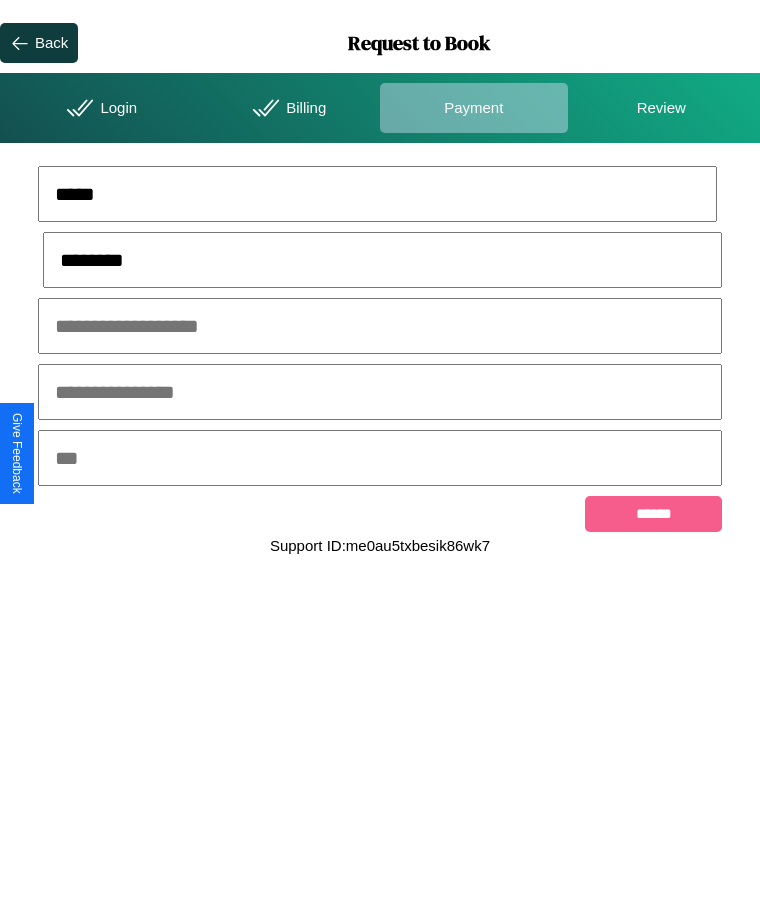 type on "********" 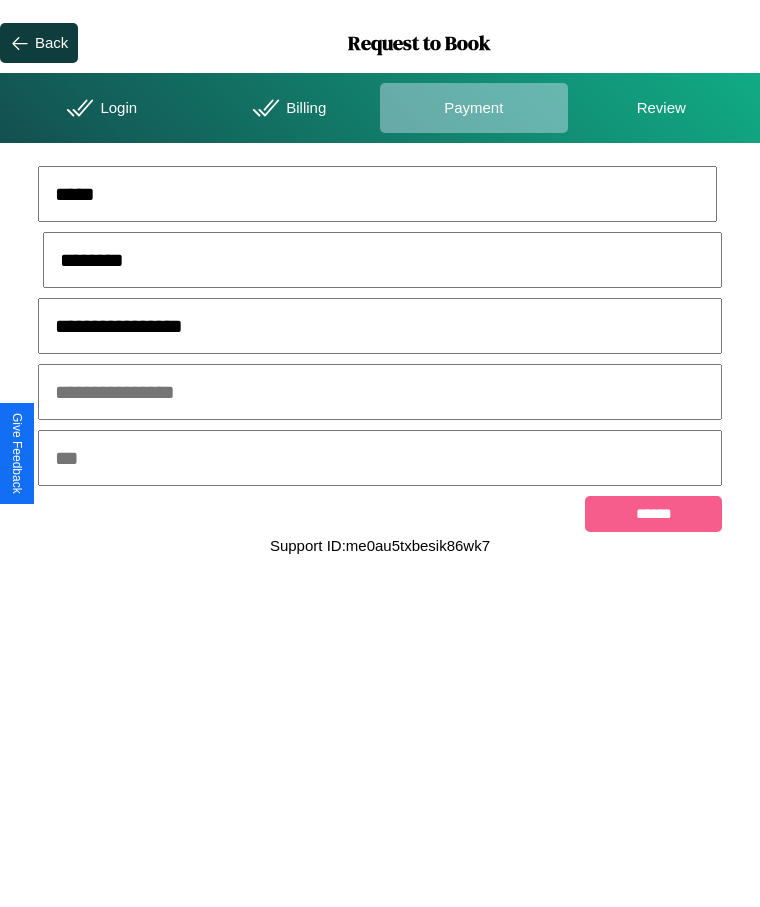 type on "**********" 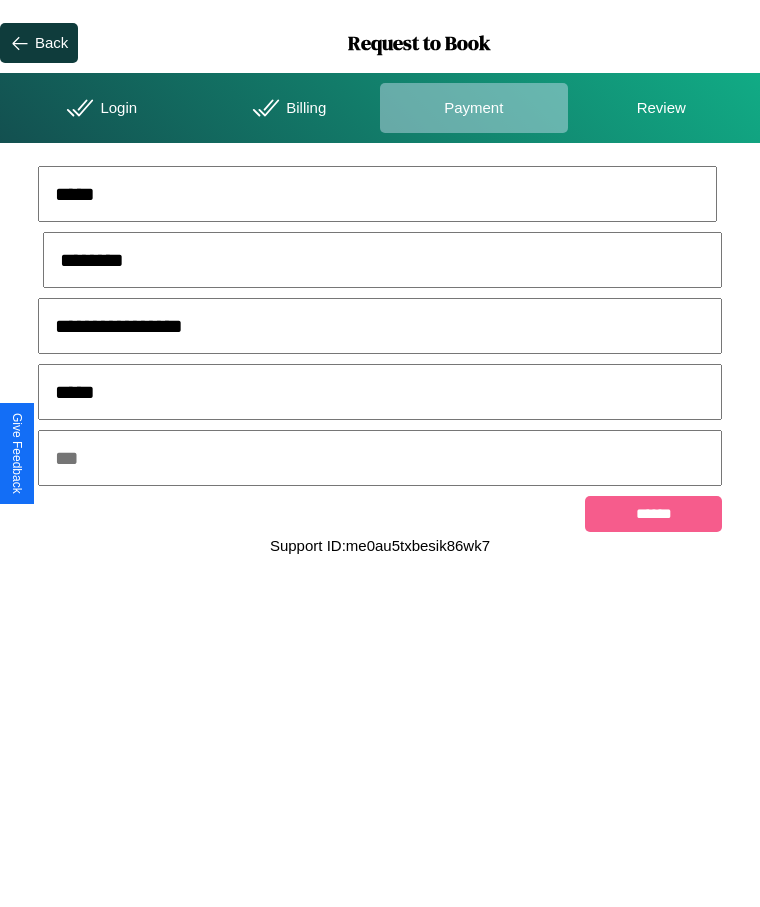 type on "*****" 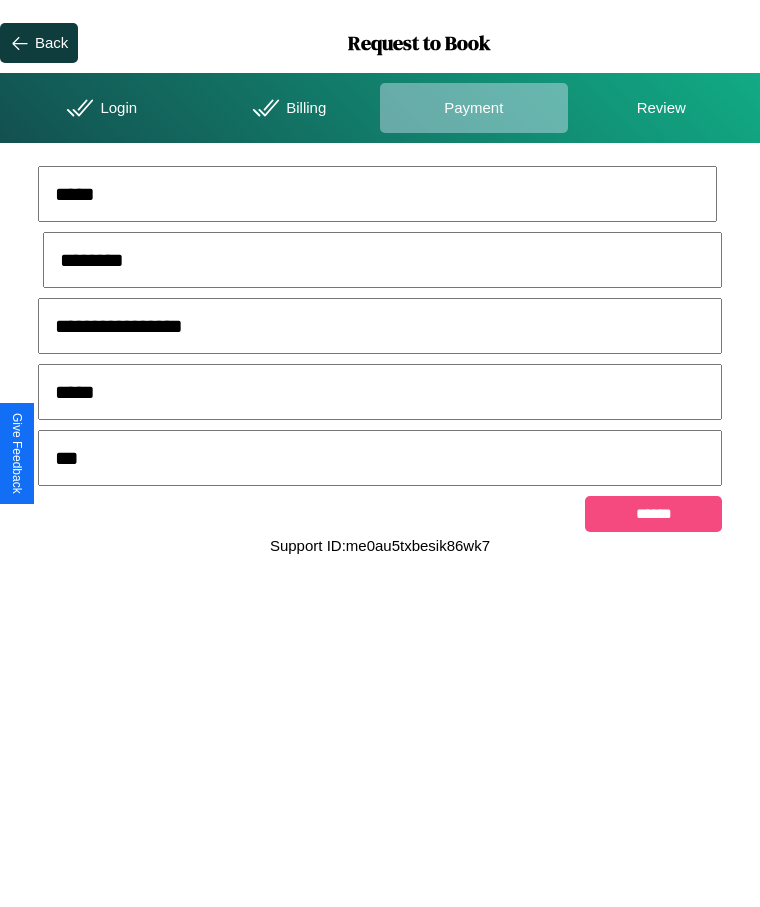 type on "***" 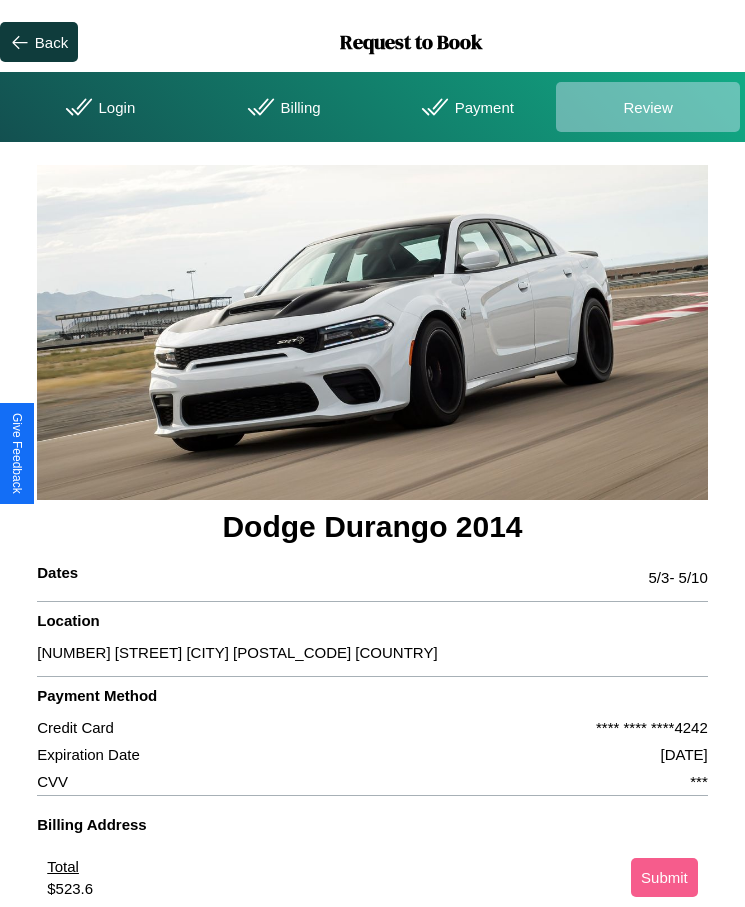 scroll, scrollTop: 2, scrollLeft: 0, axis: vertical 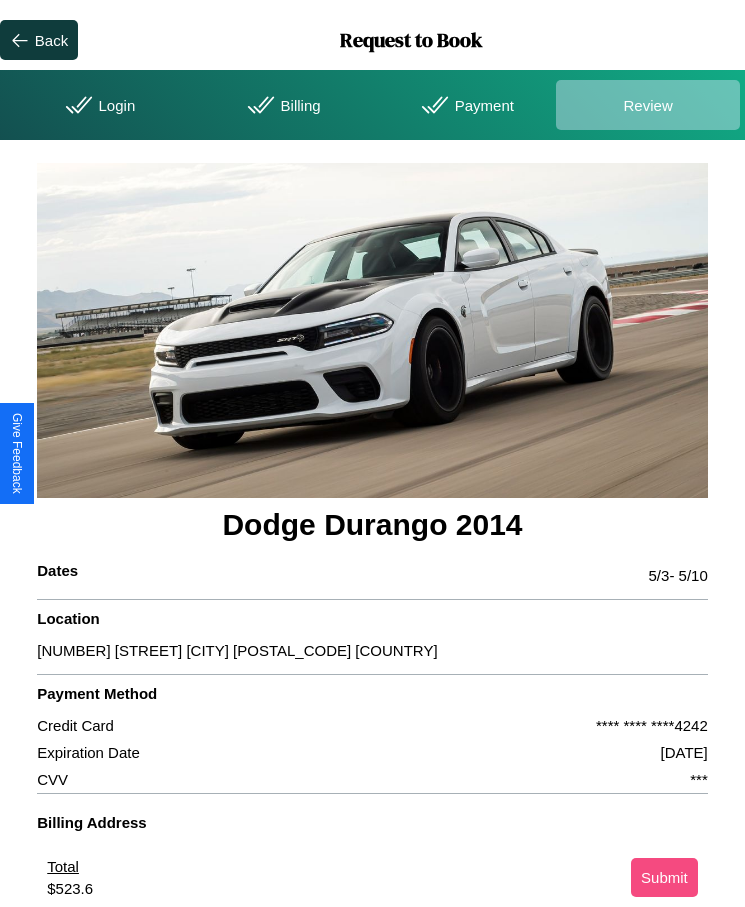 click on "Submit" at bounding box center (664, 877) 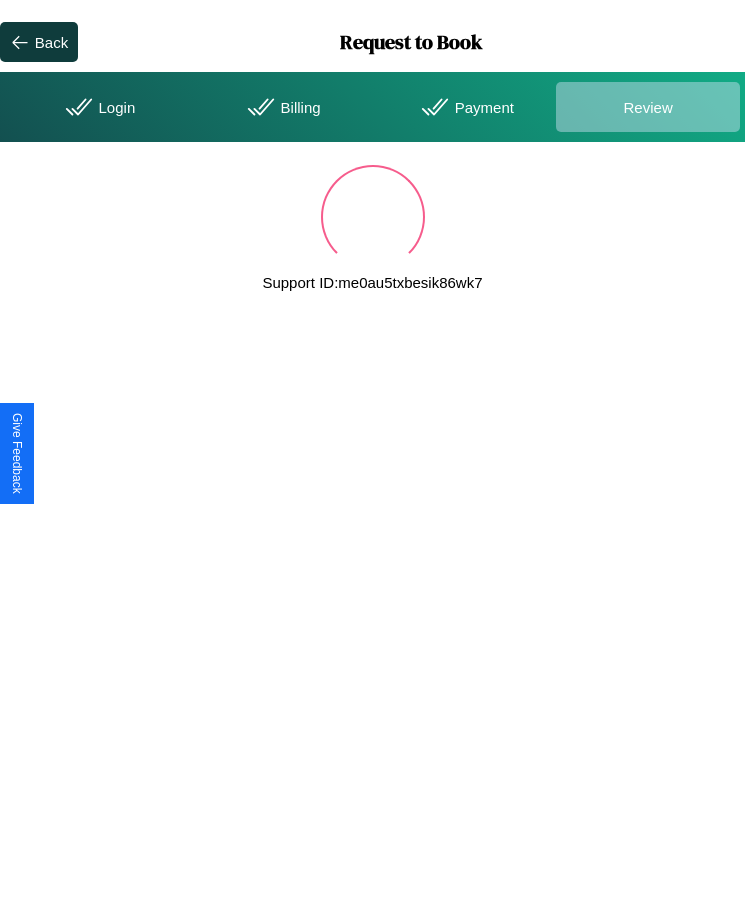 scroll, scrollTop: 0, scrollLeft: 0, axis: both 